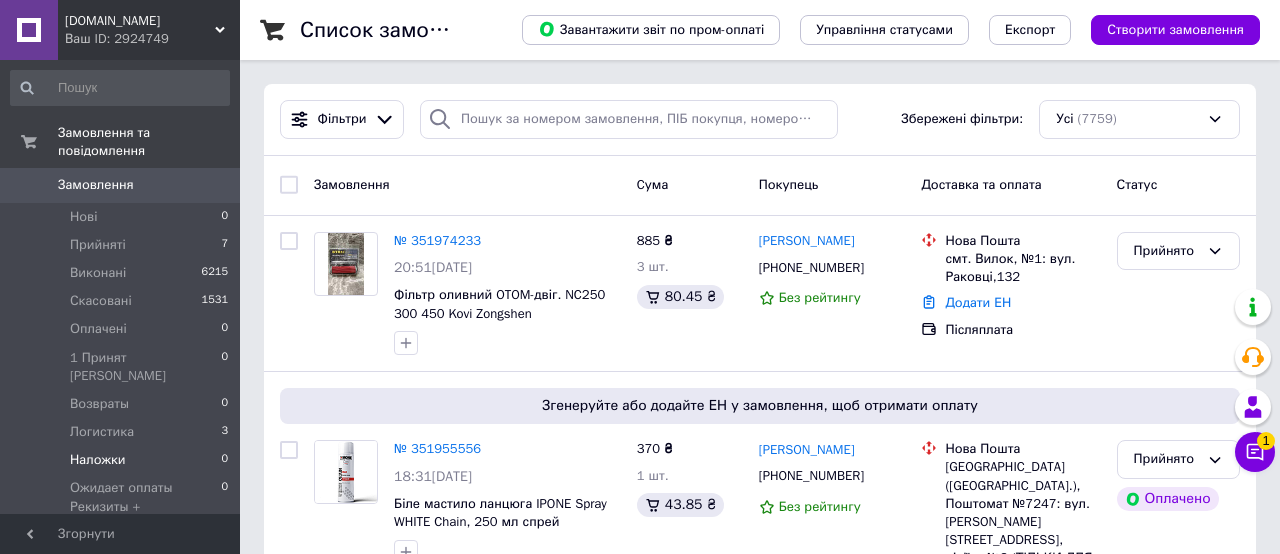 scroll, scrollTop: 0, scrollLeft: 0, axis: both 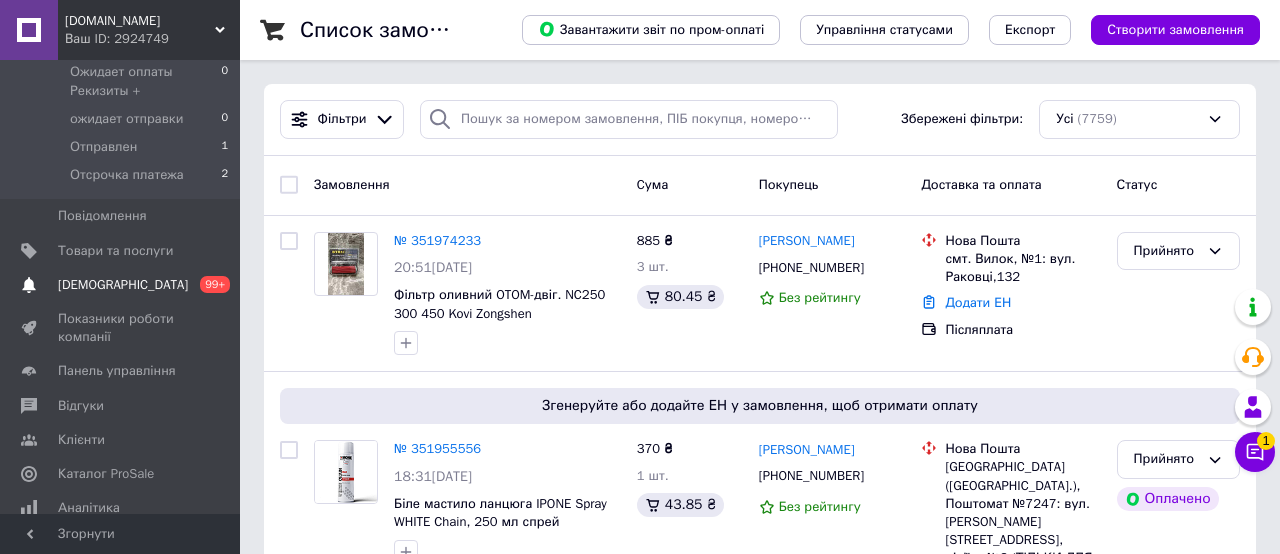click on "Сповіщення 0 99+" at bounding box center (120, 285) 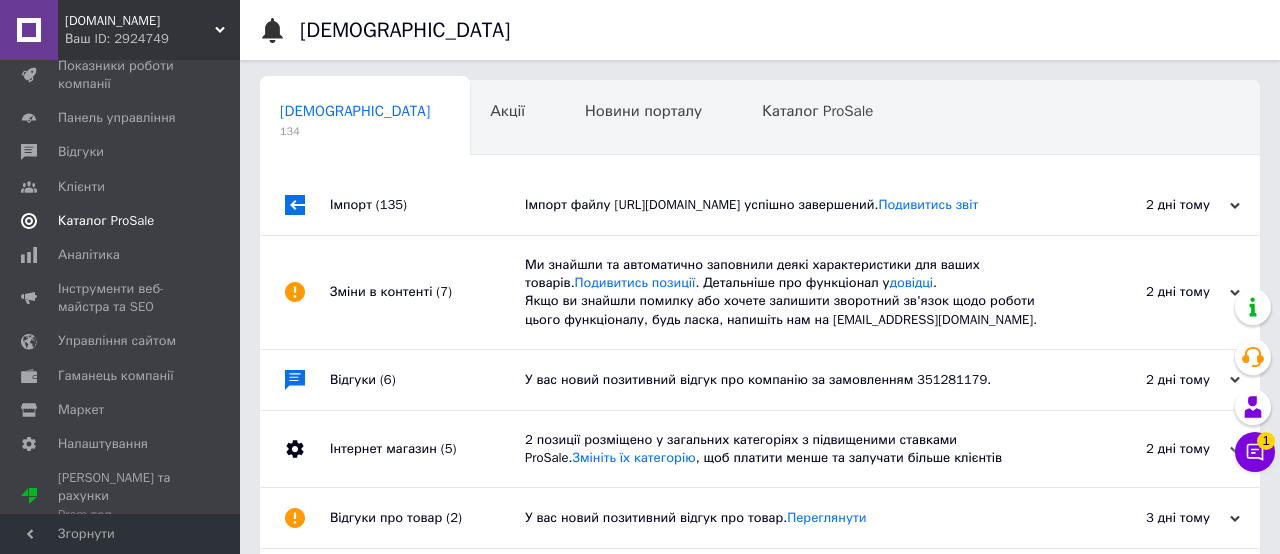 scroll, scrollTop: 0, scrollLeft: 0, axis: both 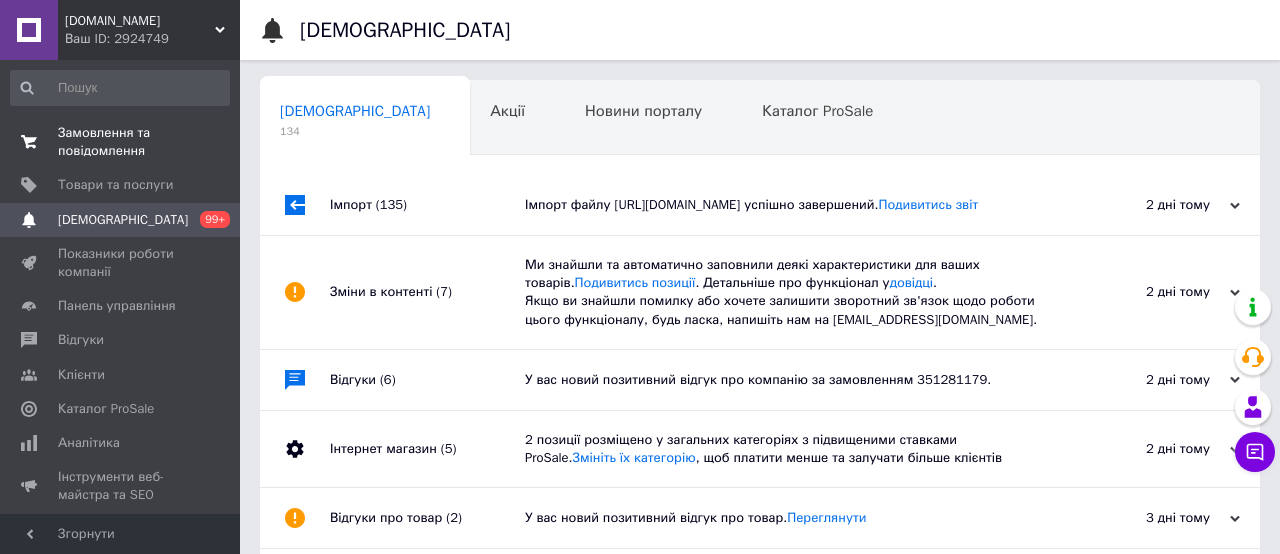 click on "Замовлення та повідомлення" at bounding box center [121, 142] 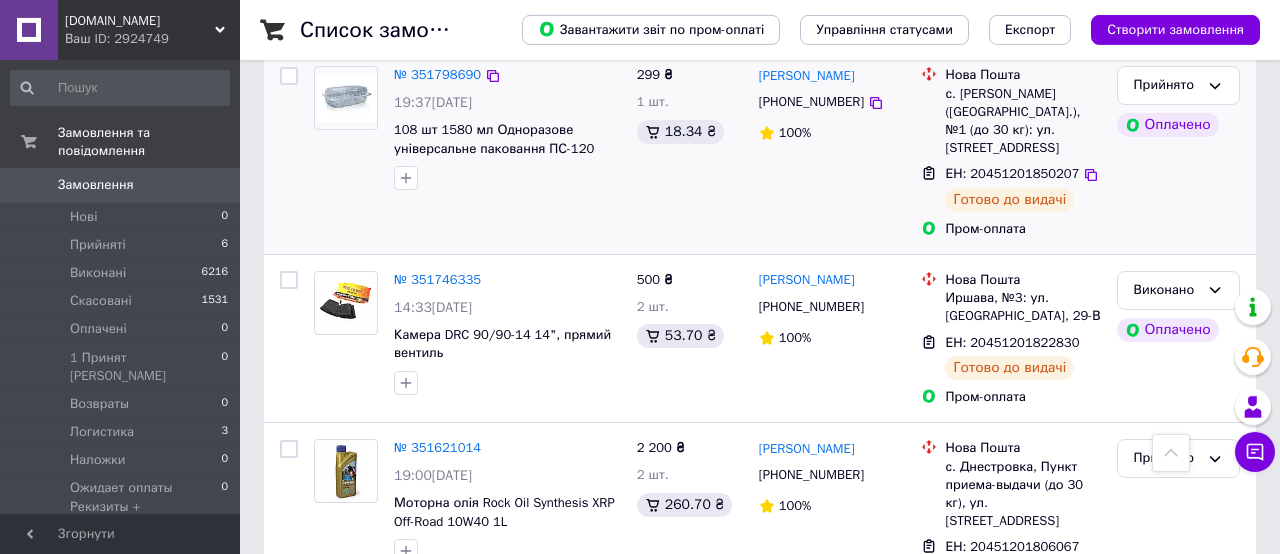 scroll, scrollTop: 1040, scrollLeft: 0, axis: vertical 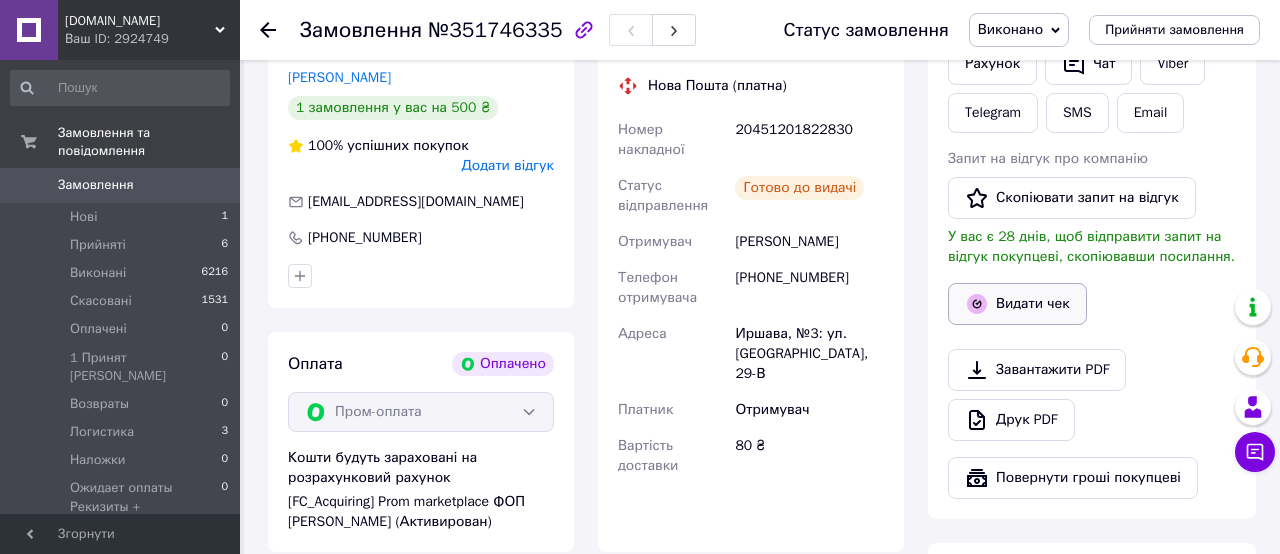 click on "Видати чек" at bounding box center (1017, 304) 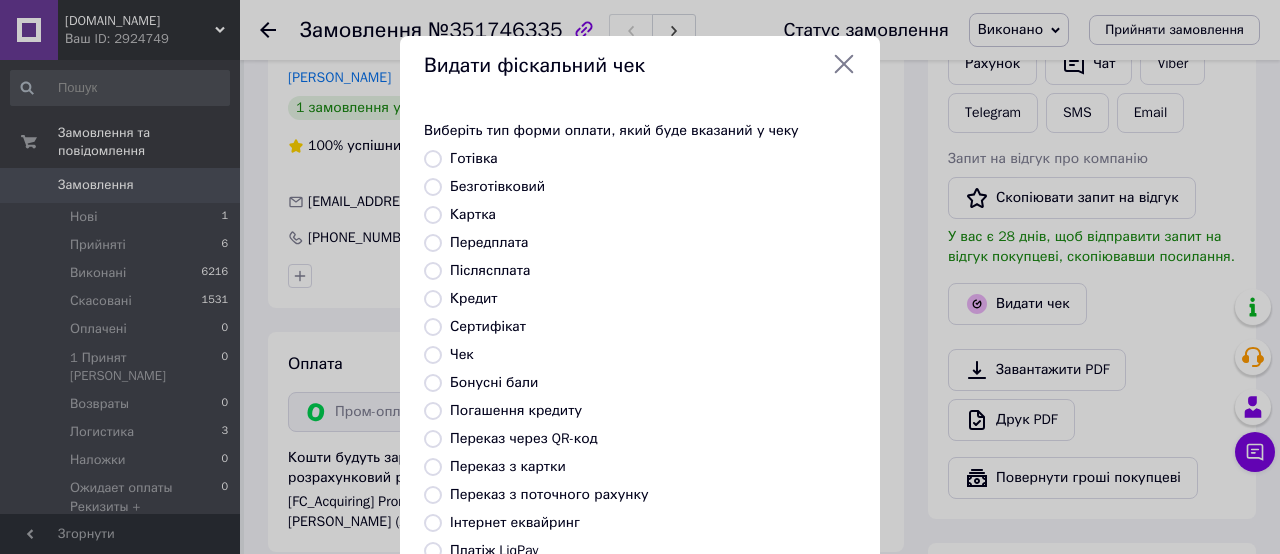 scroll, scrollTop: 304, scrollLeft: 0, axis: vertical 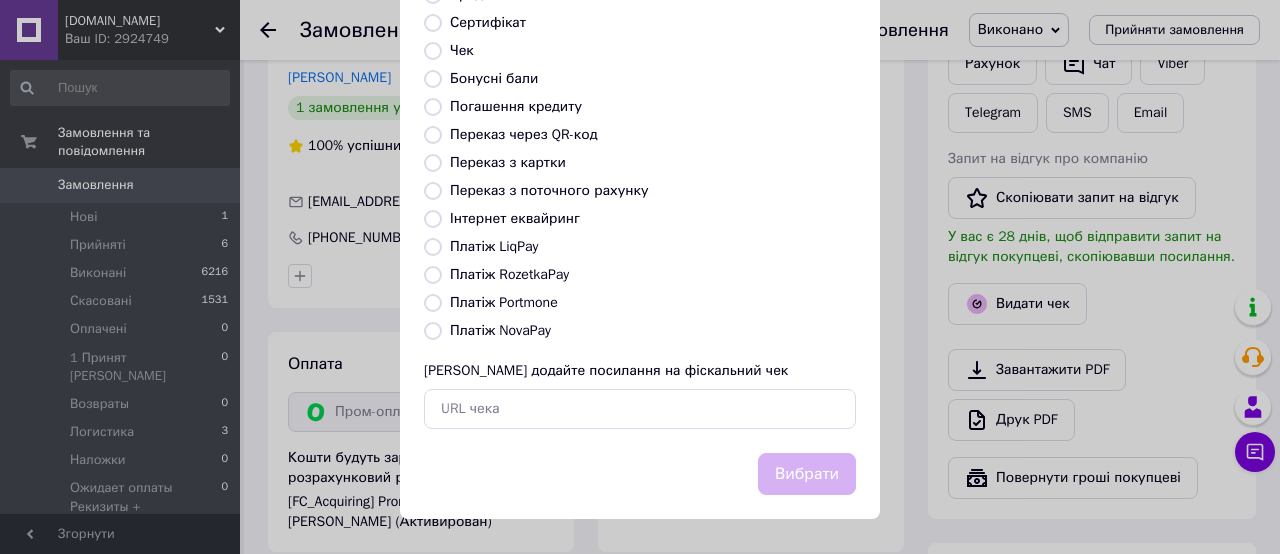 click on "Платіж RozetkaPay" at bounding box center [509, 274] 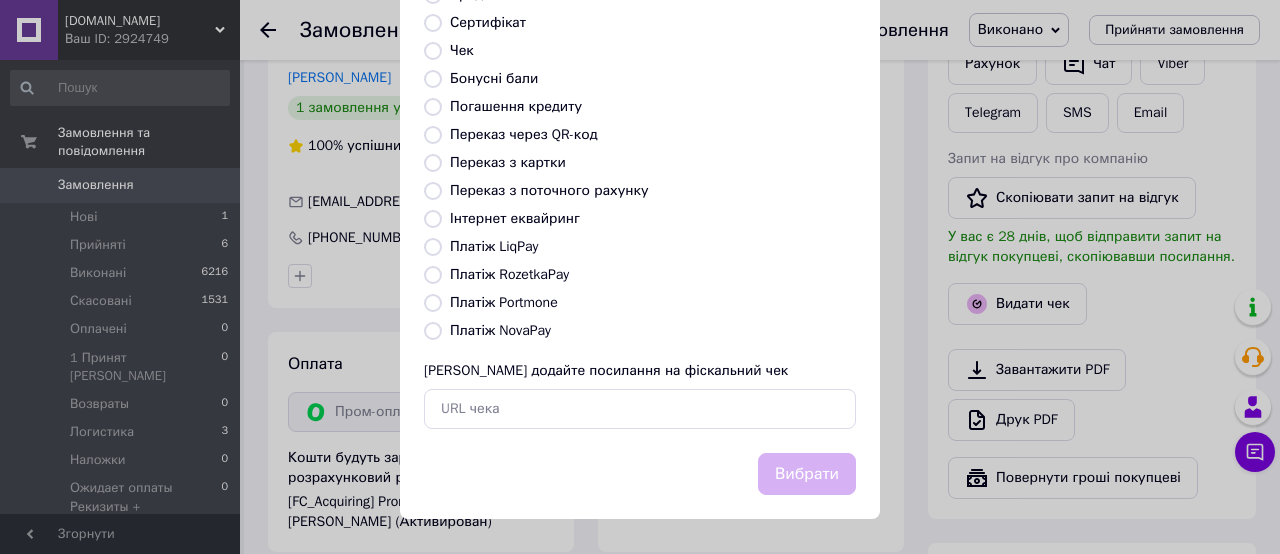 radio on "true" 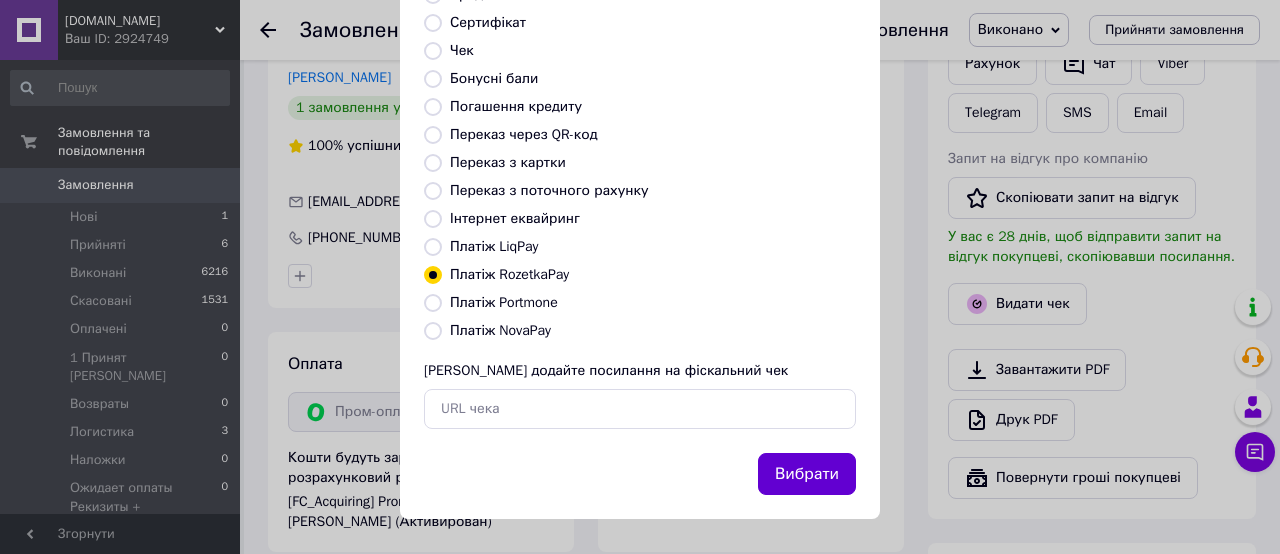 click on "Вибрати" at bounding box center [807, 474] 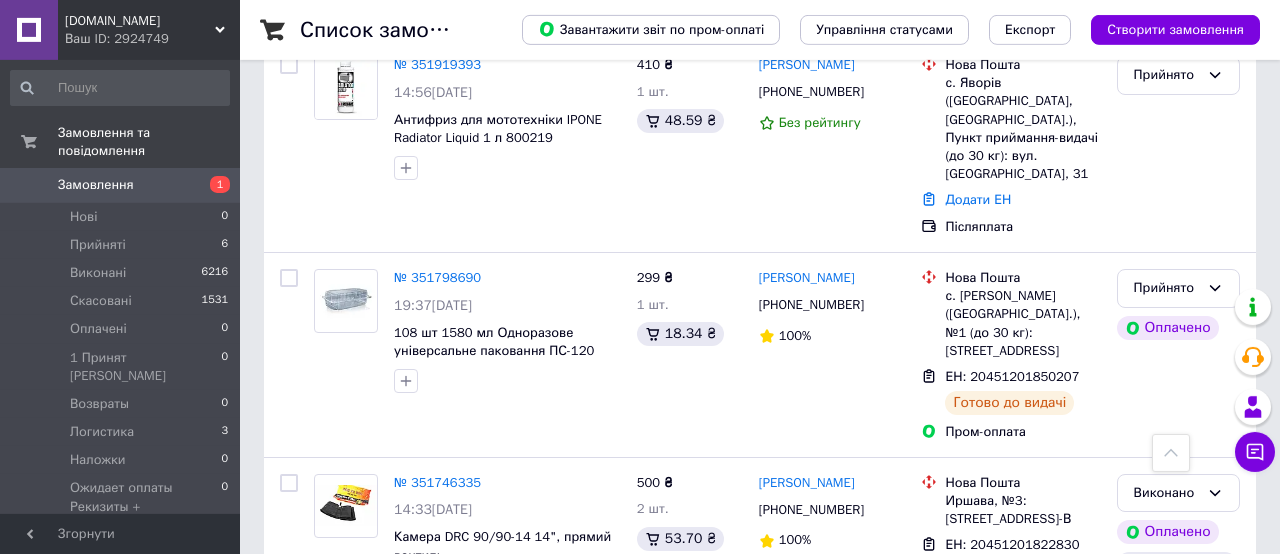 scroll, scrollTop: 936, scrollLeft: 0, axis: vertical 